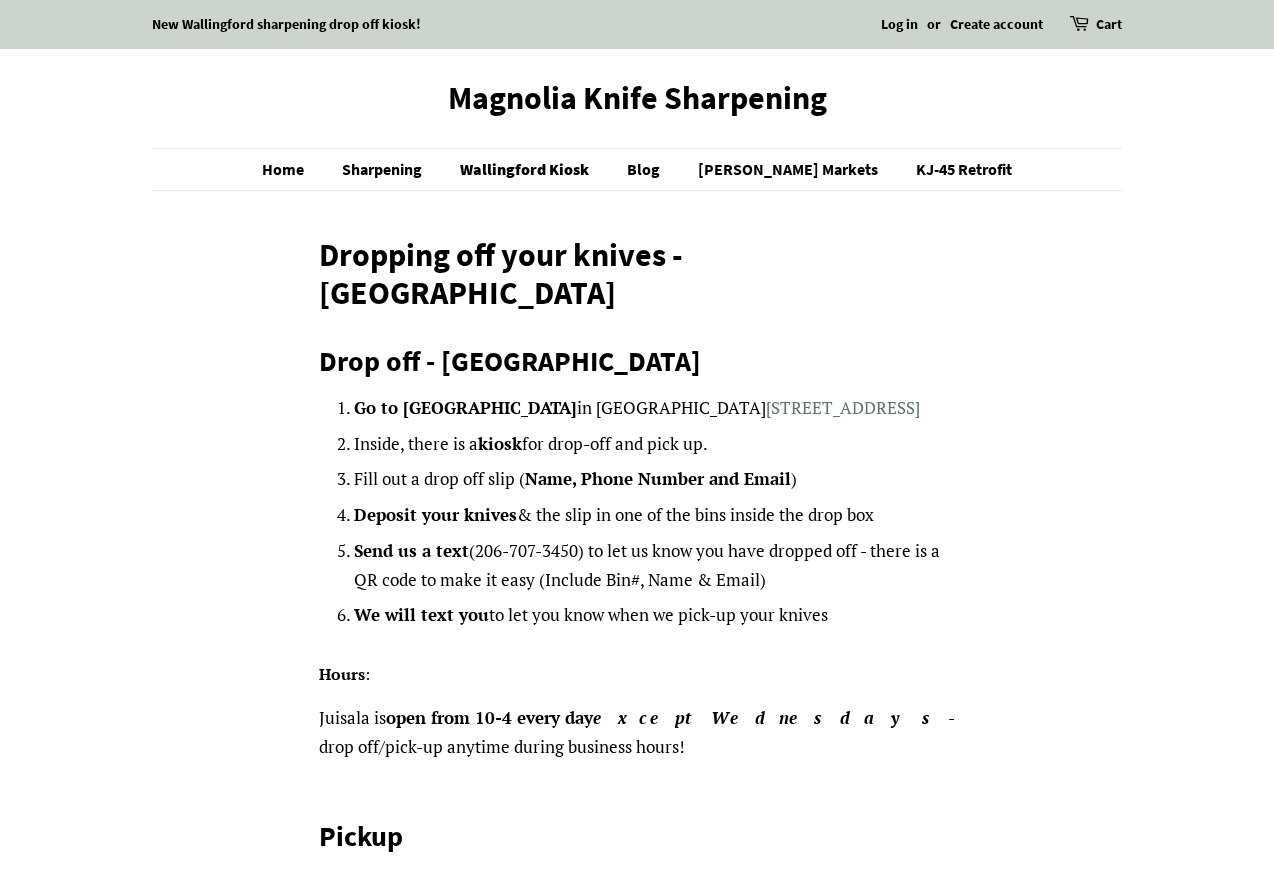 scroll, scrollTop: 0, scrollLeft: 0, axis: both 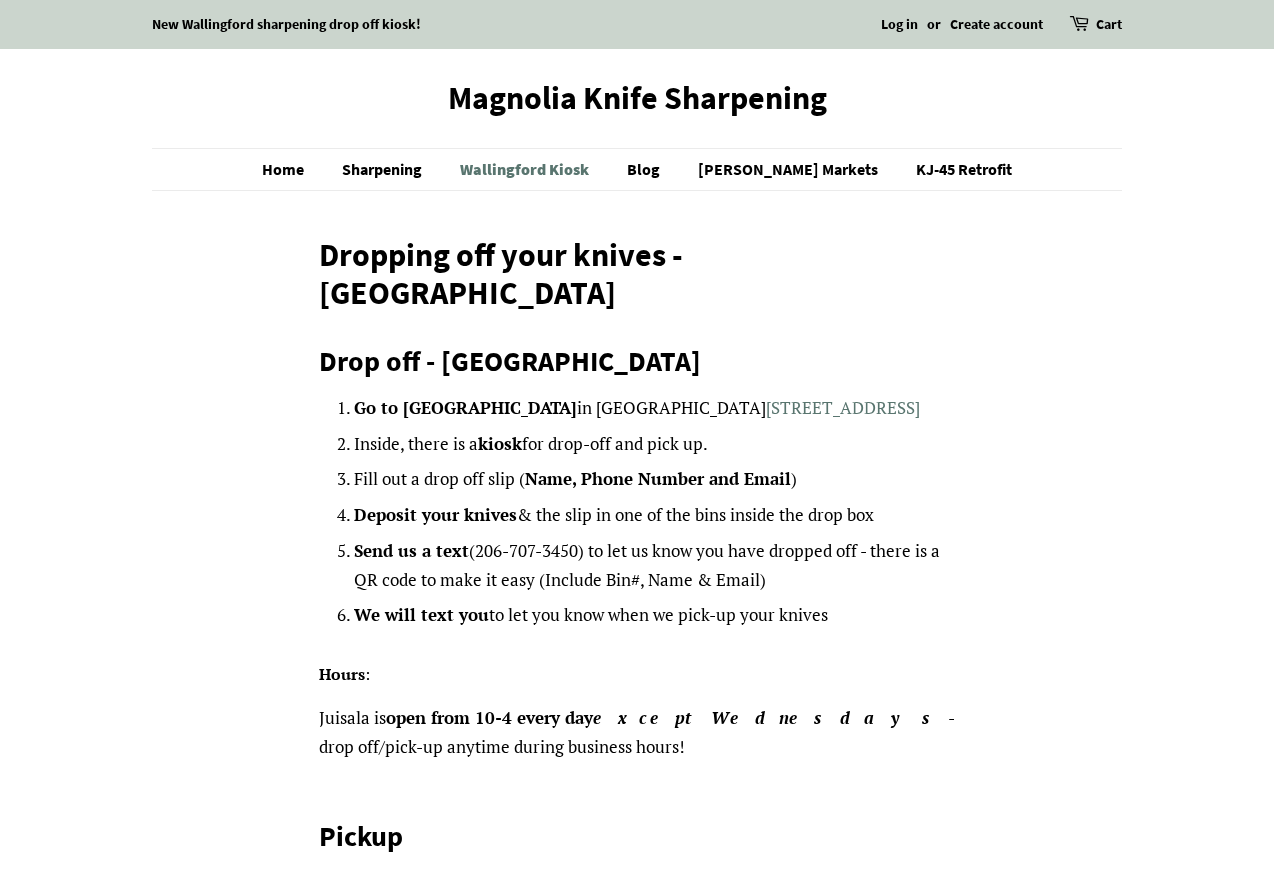 click on "Wallingford Kiosk" at bounding box center (527, 169) 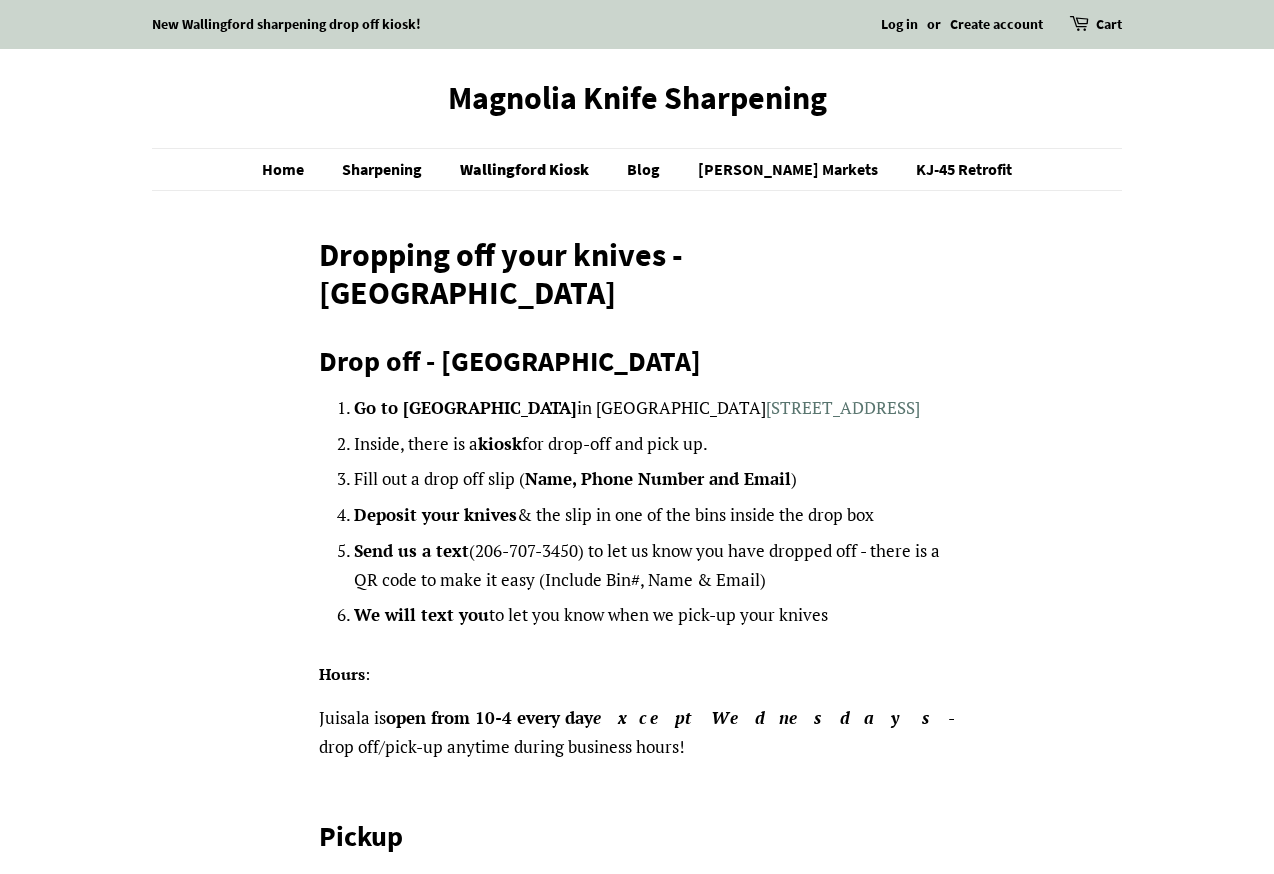 scroll, scrollTop: 0, scrollLeft: 0, axis: both 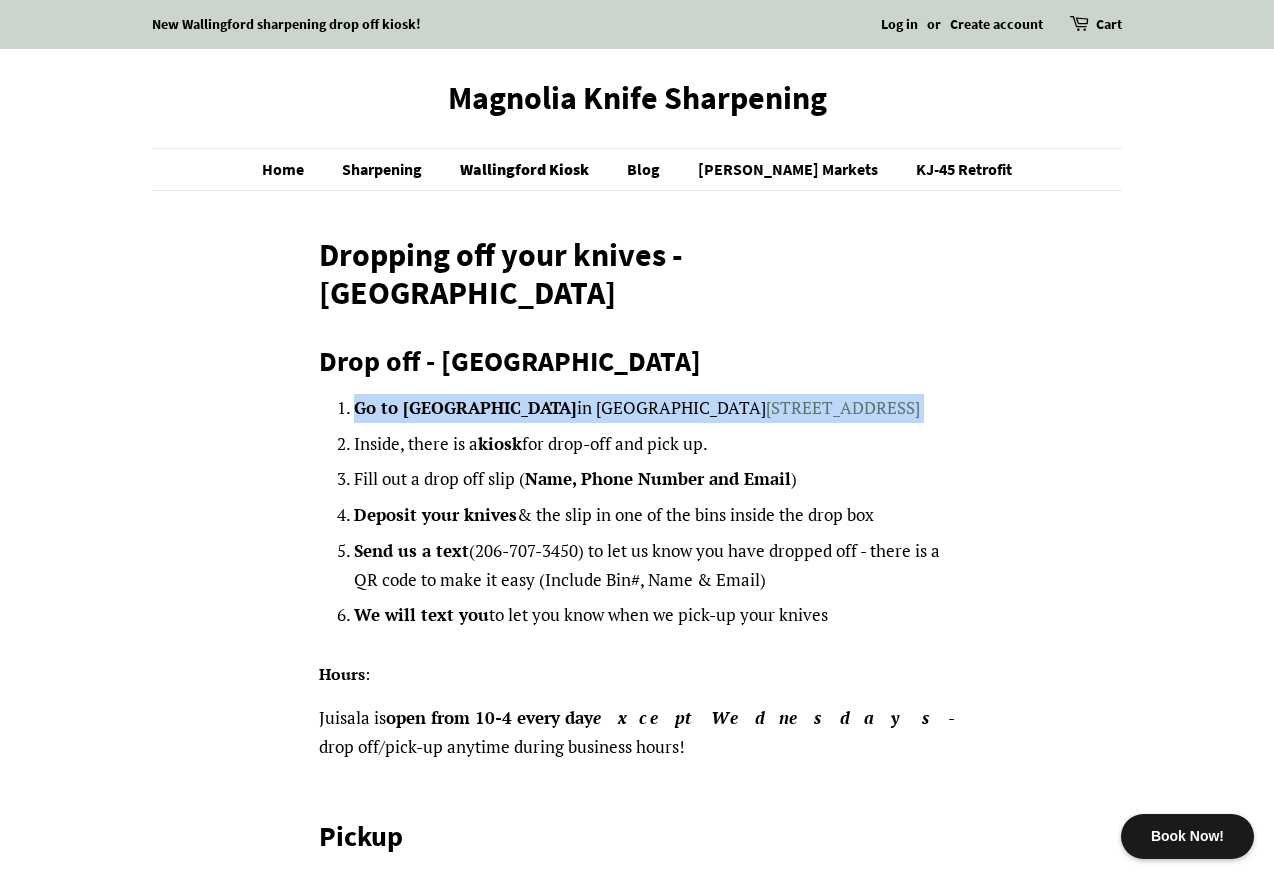 drag, startPoint x: 342, startPoint y: 370, endPoint x: 948, endPoint y: 374, distance: 606.0132 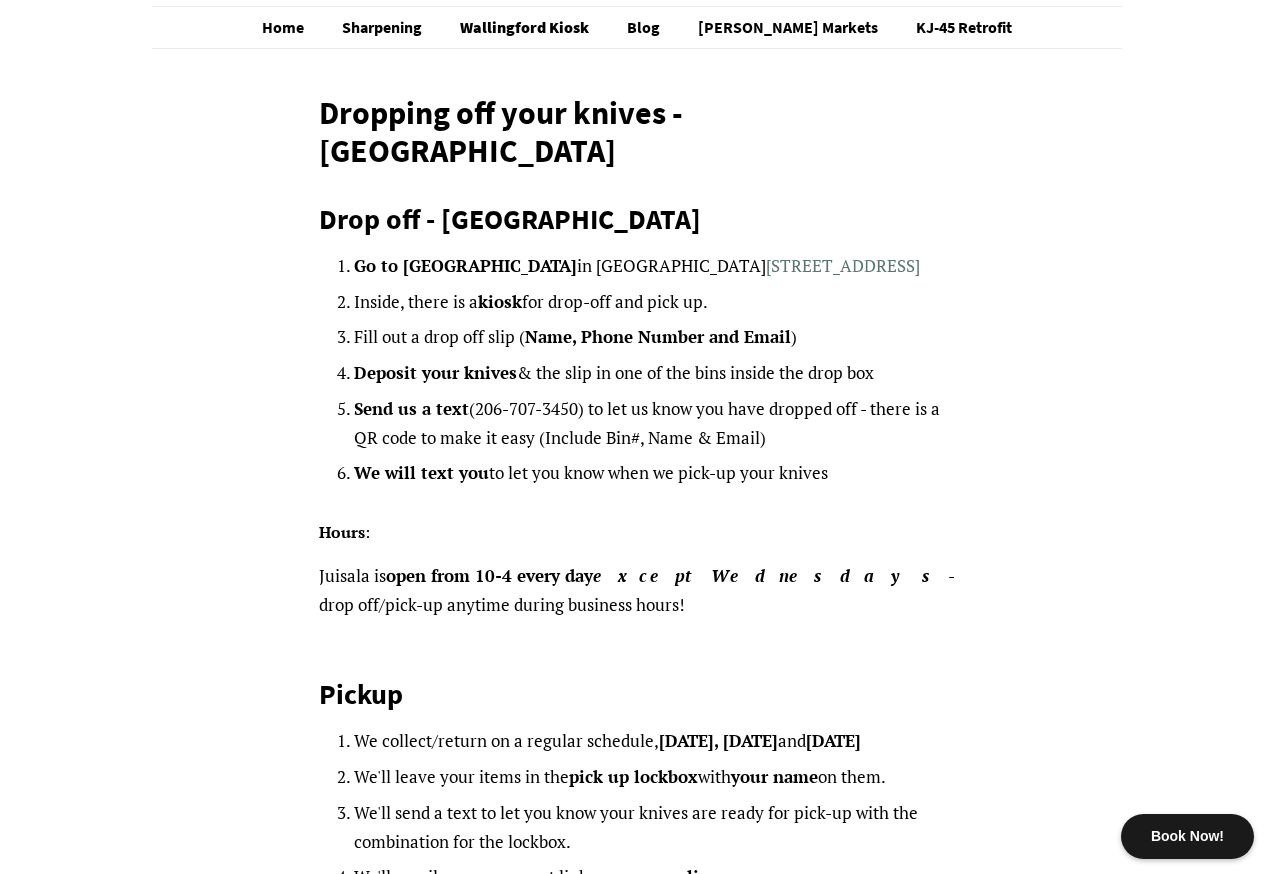 scroll, scrollTop: 0, scrollLeft: 0, axis: both 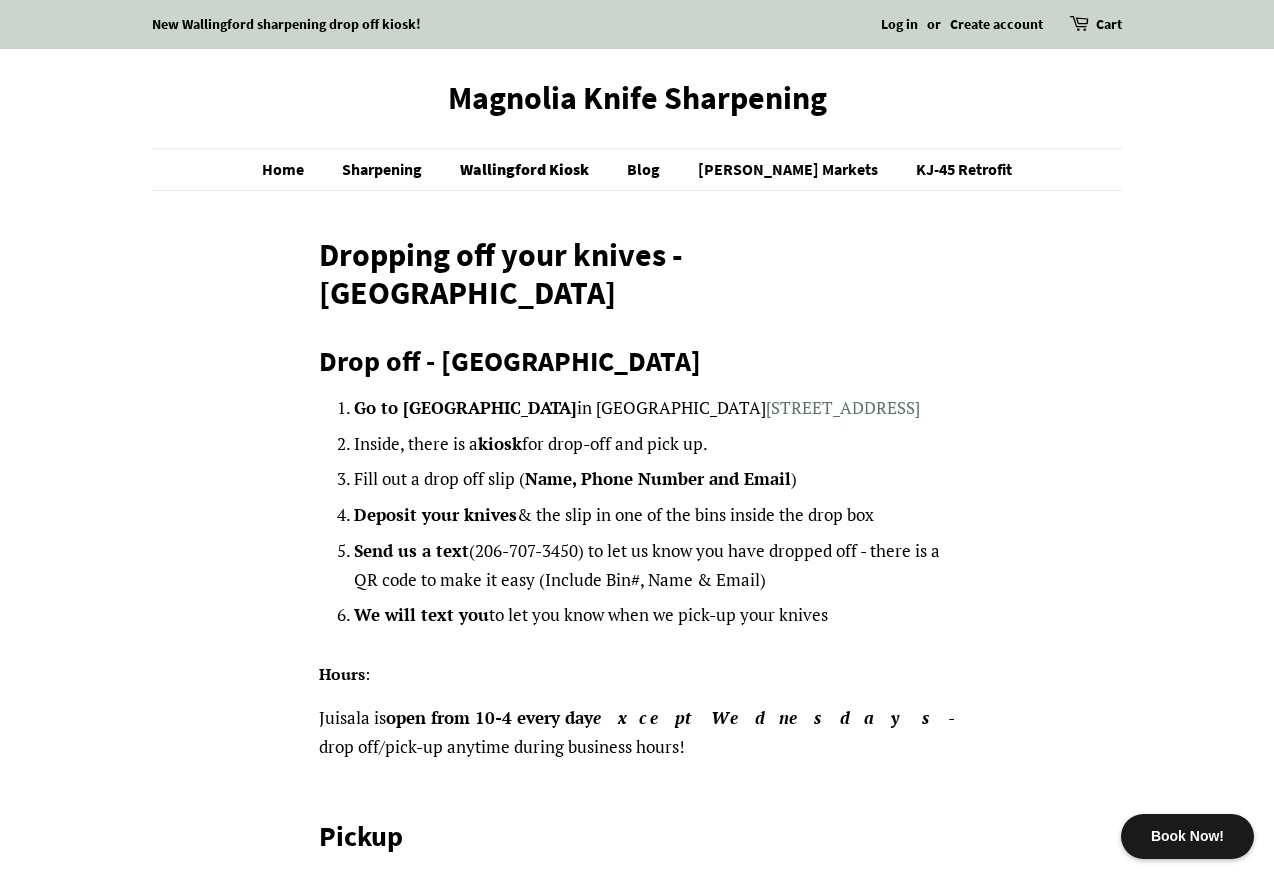 drag, startPoint x: 345, startPoint y: 572, endPoint x: 837, endPoint y: 578, distance: 492.0366 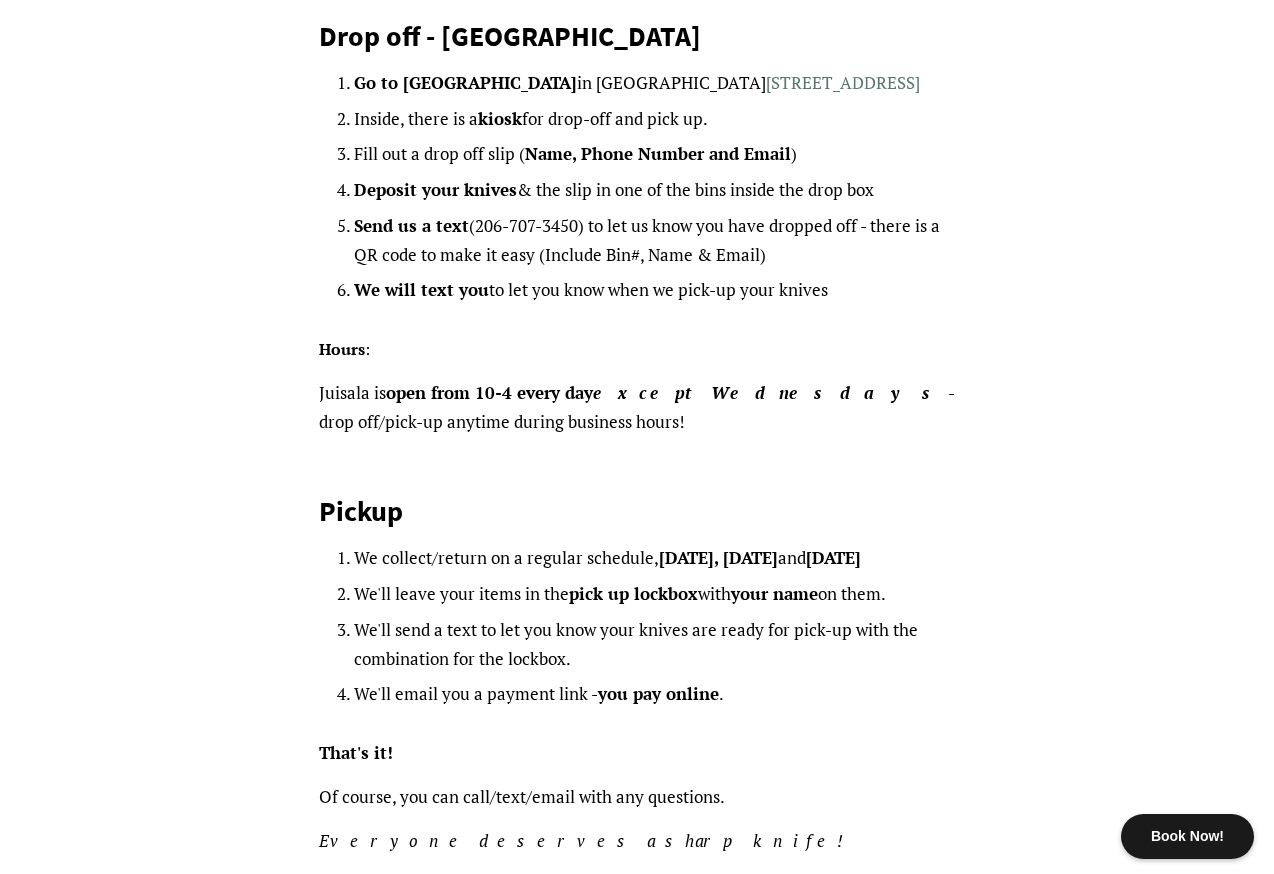 scroll, scrollTop: 514, scrollLeft: 0, axis: vertical 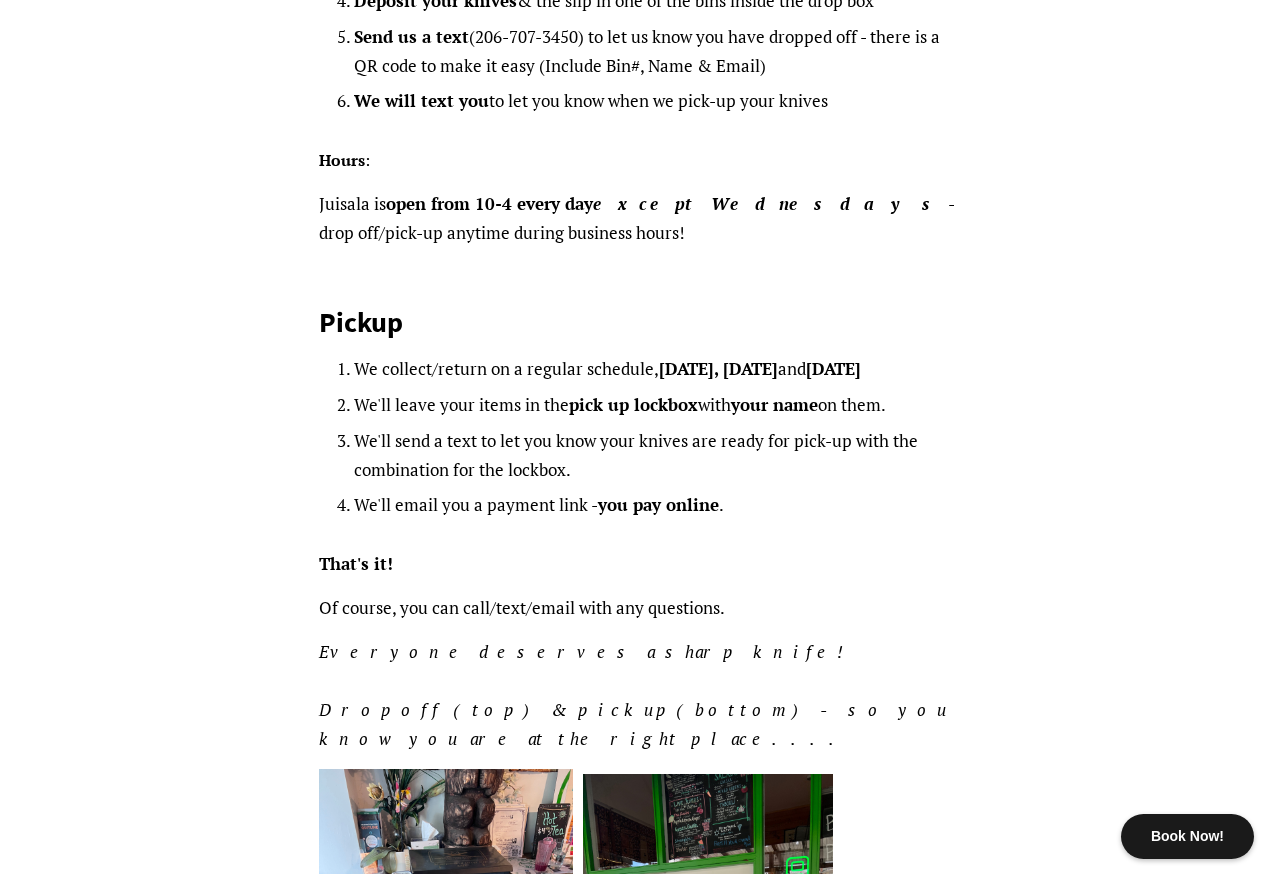 click on "We collect/return on a regular schedule,  Saturday, Monday  and  Thursday" at bounding box center (655, 369) 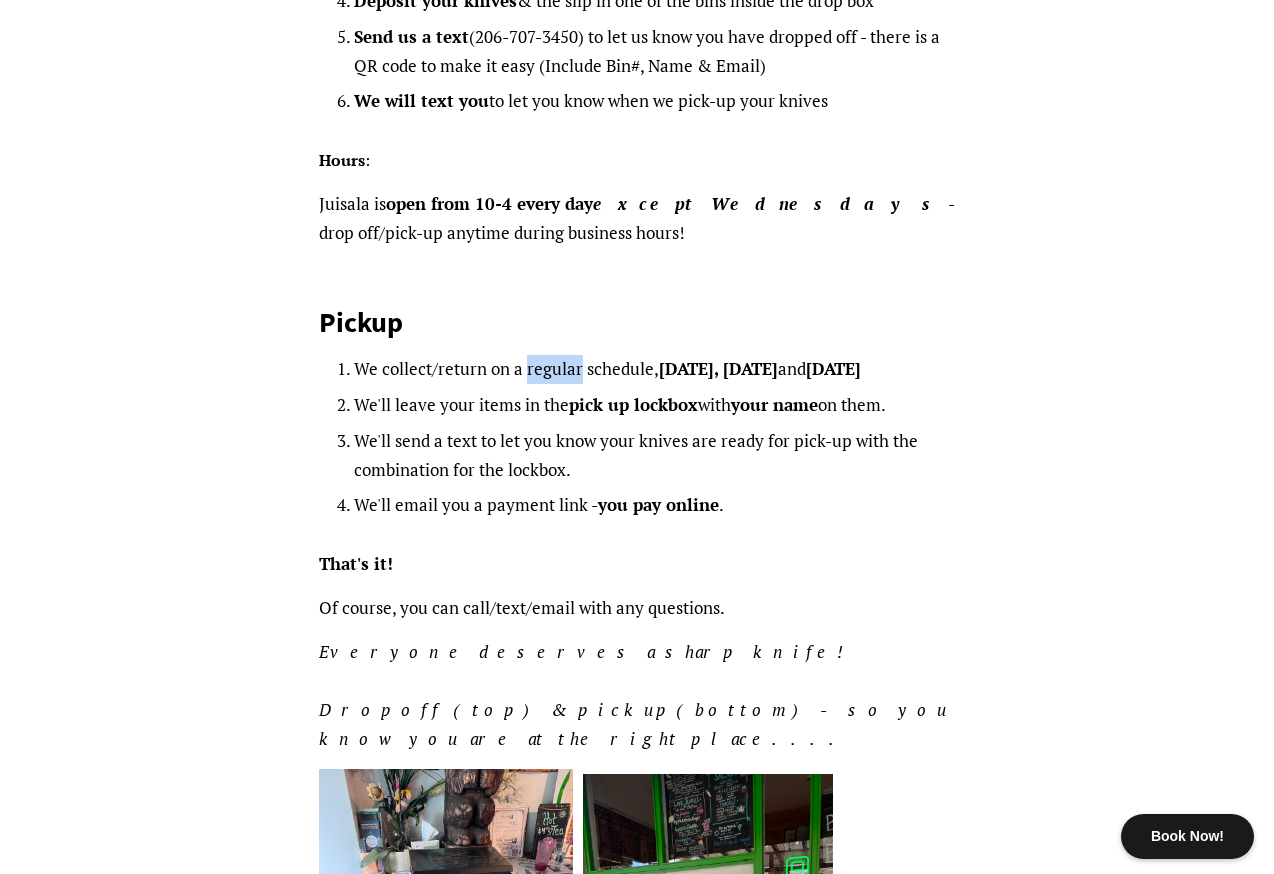click on "We collect/return on a regular schedule,  Saturday, Monday  and  Thursday" at bounding box center (655, 369) 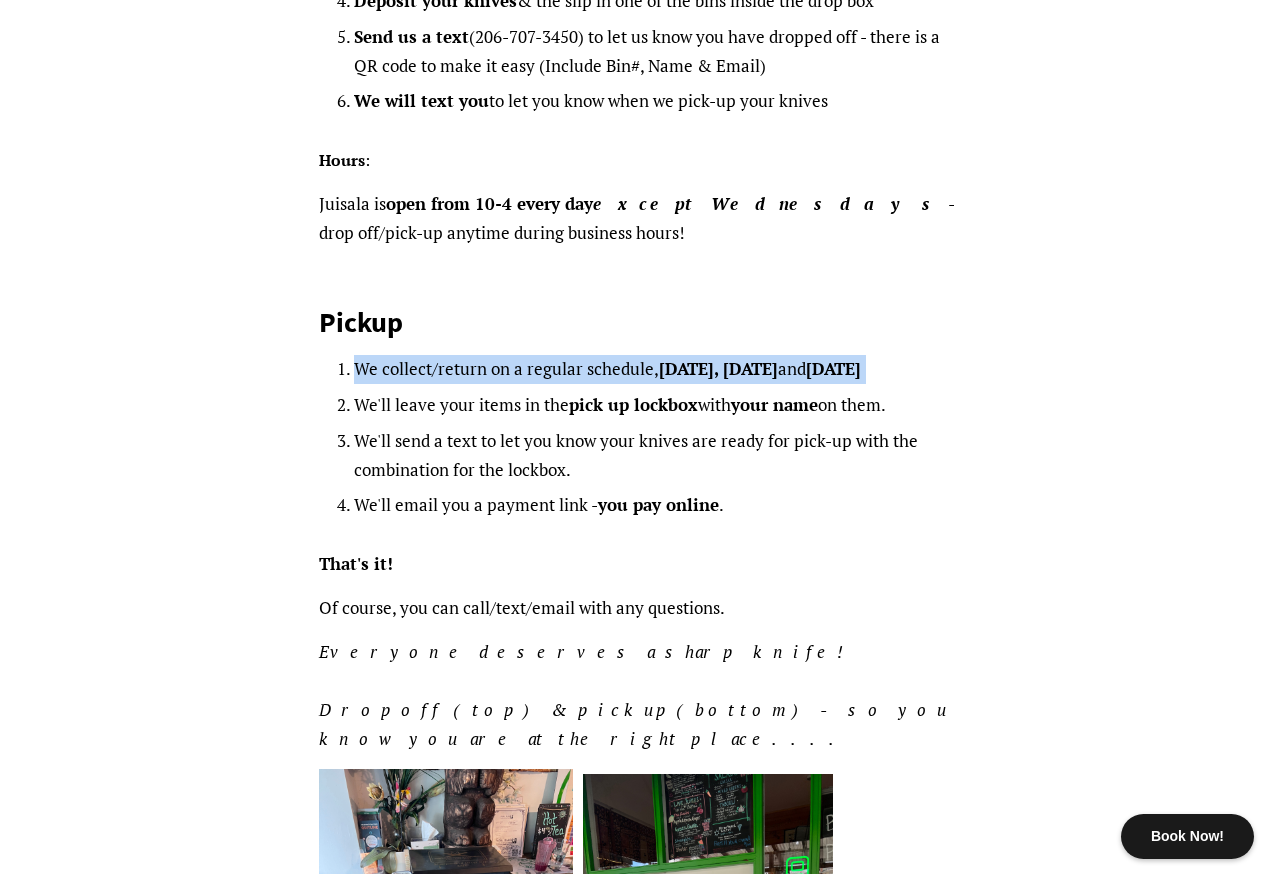 click on "We collect/return on a regular schedule,  Saturday, Monday  and  Thursday" at bounding box center [655, 369] 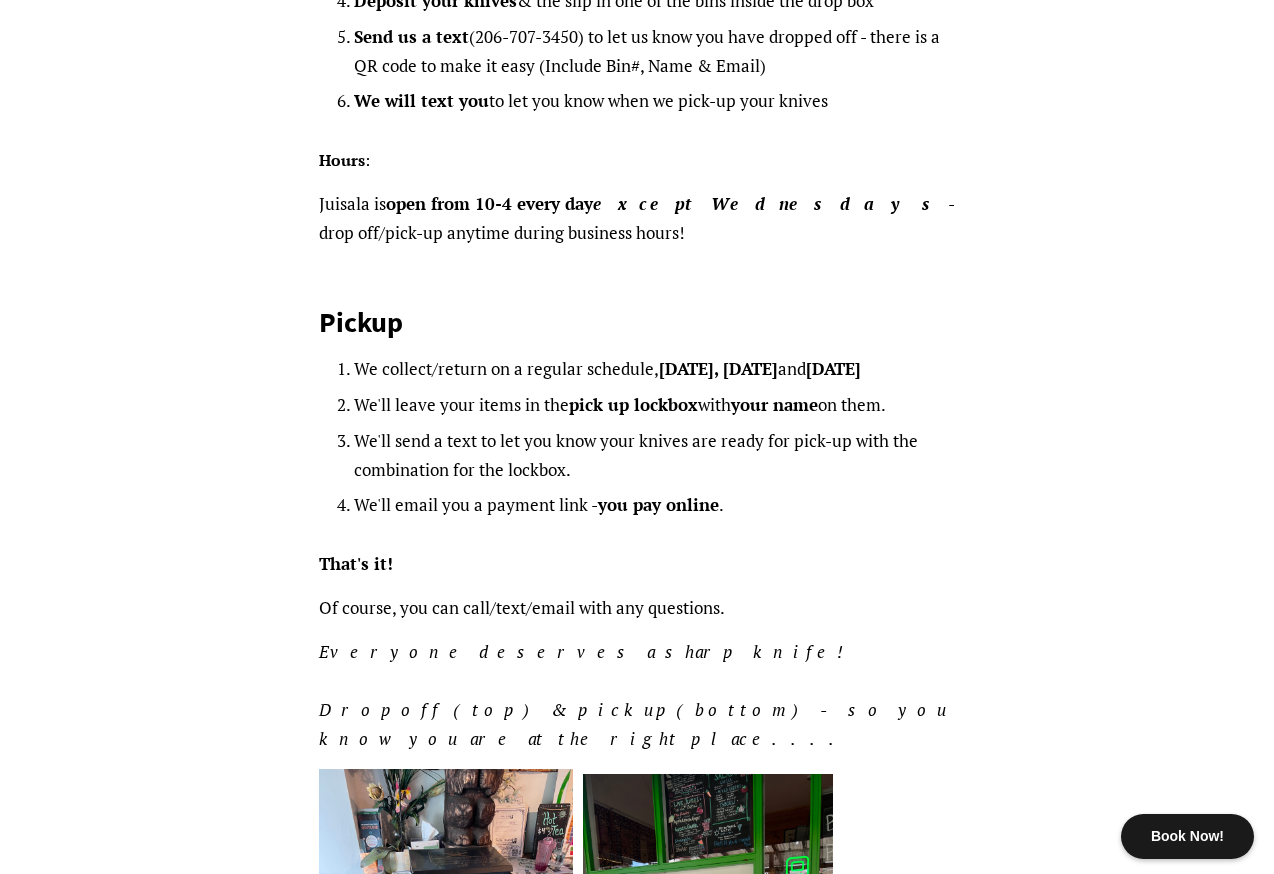 click on "We'll send a text to let you know your knives are ready for pick-up with the combination for the lockbox." at bounding box center (655, 456) 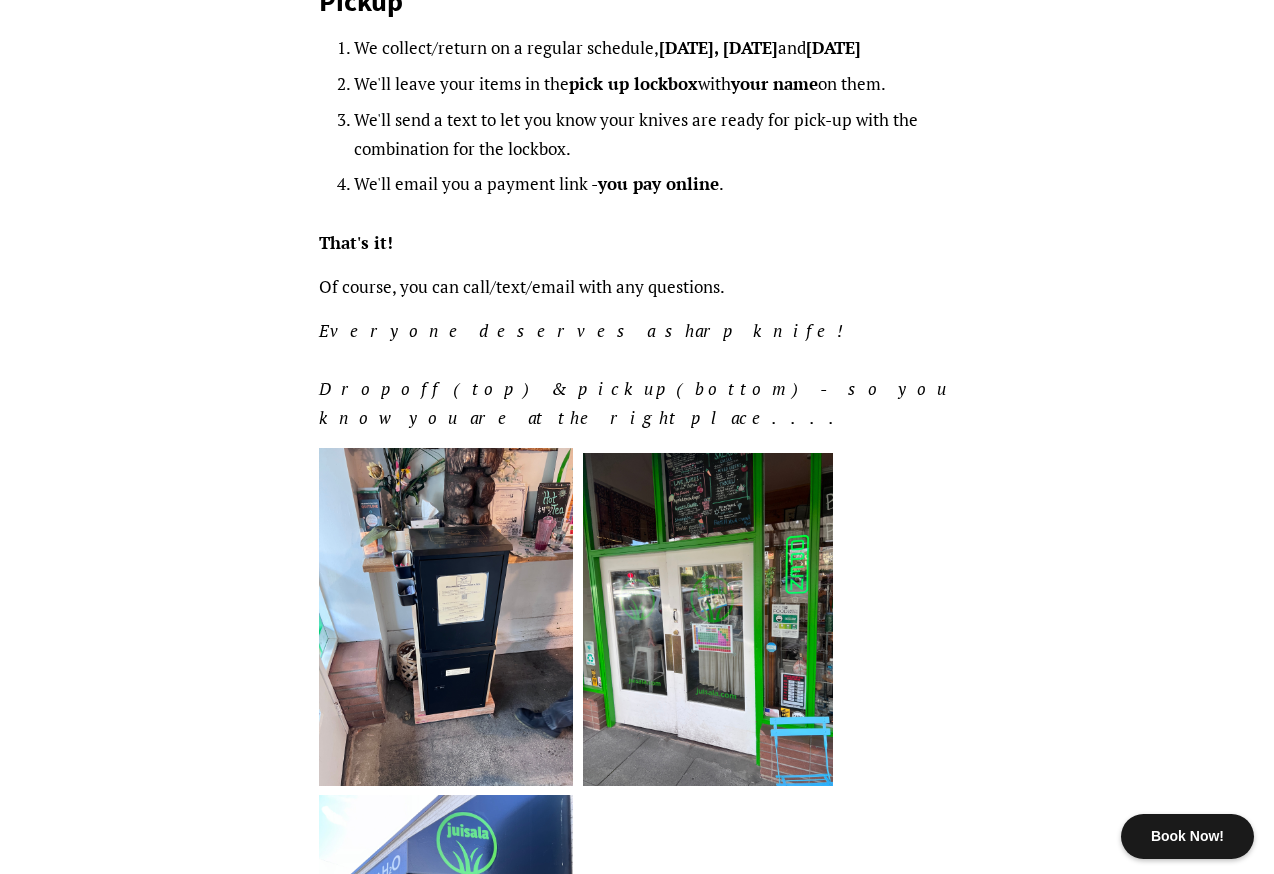 scroll, scrollTop: 0, scrollLeft: 0, axis: both 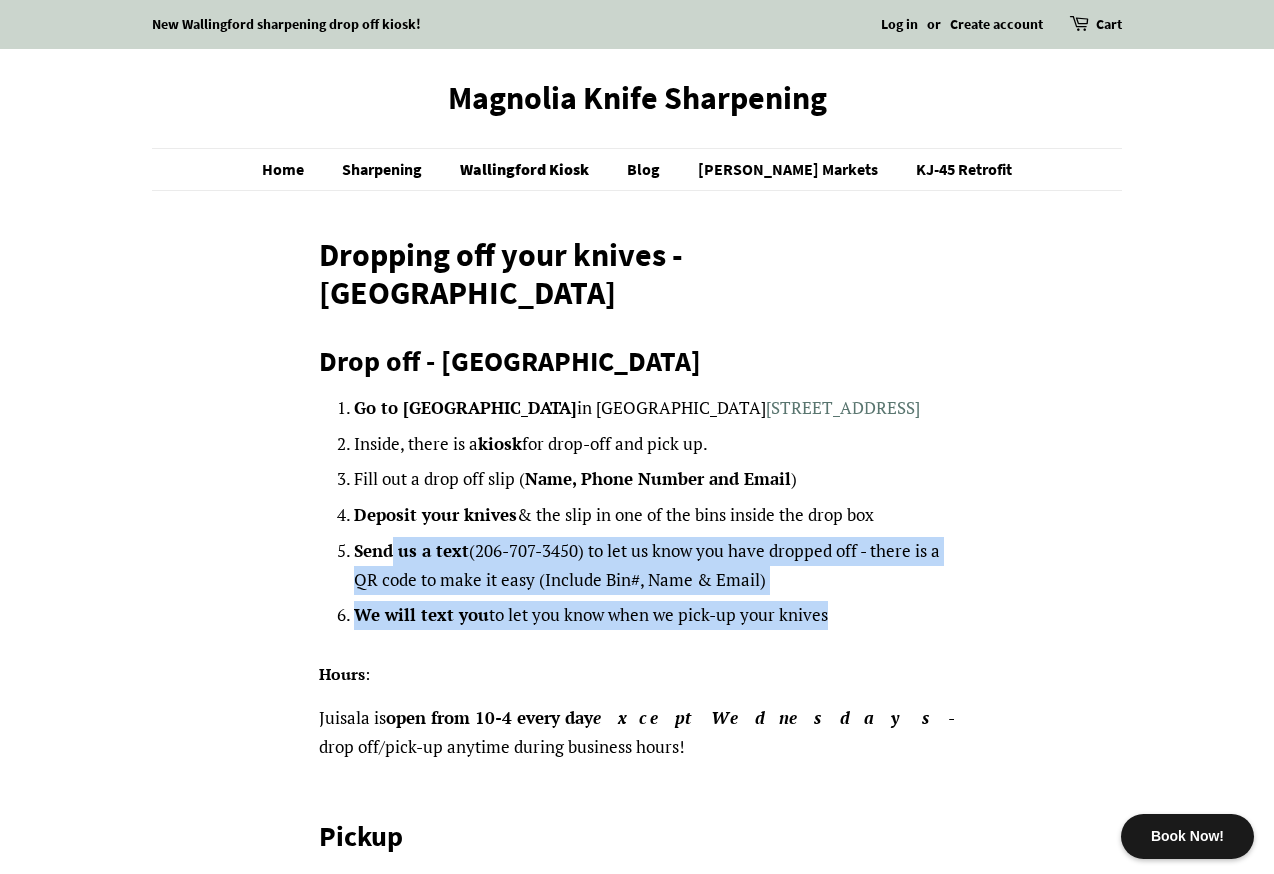 drag, startPoint x: 817, startPoint y: 582, endPoint x: 390, endPoint y: 500, distance: 434.80225 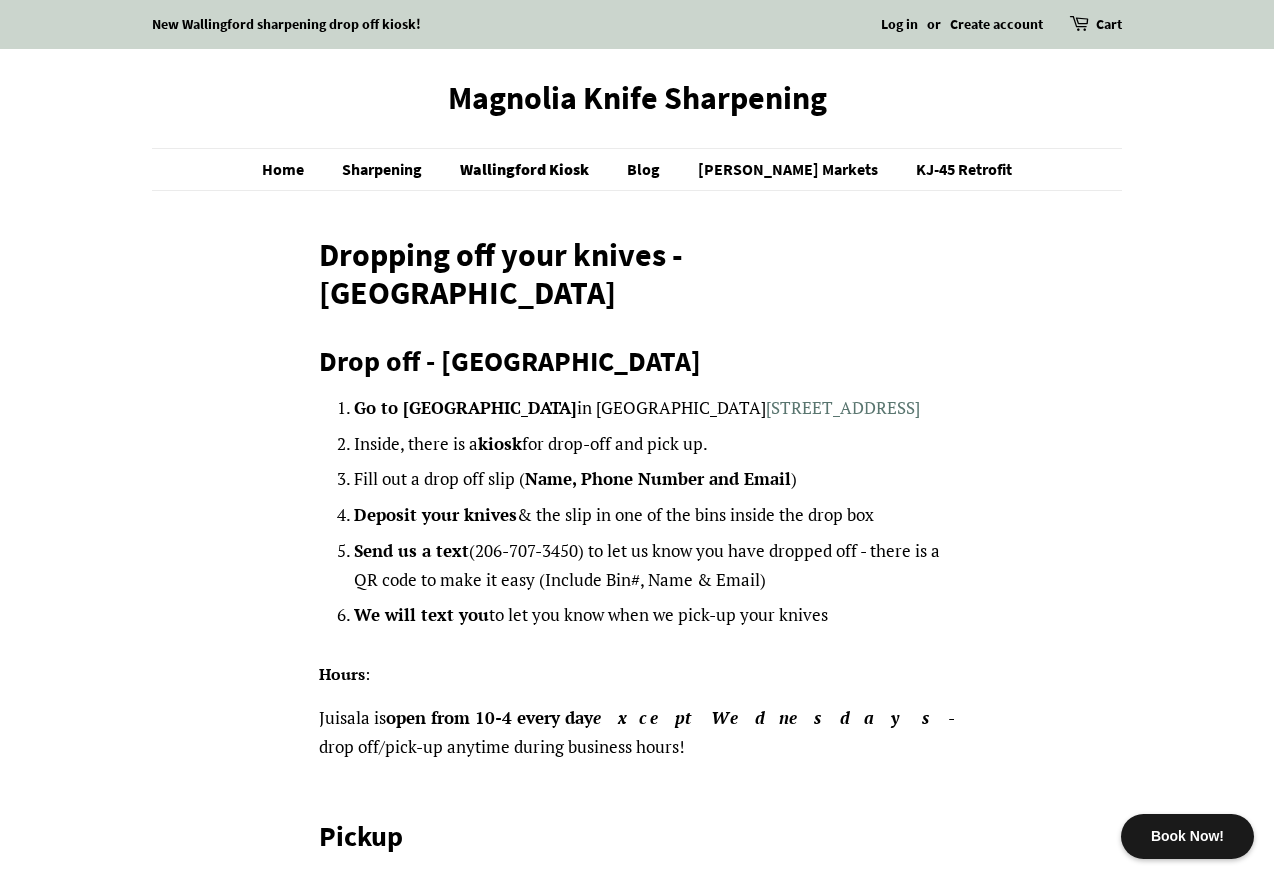 drag, startPoint x: 329, startPoint y: 372, endPoint x: 803, endPoint y: 404, distance: 475.07895 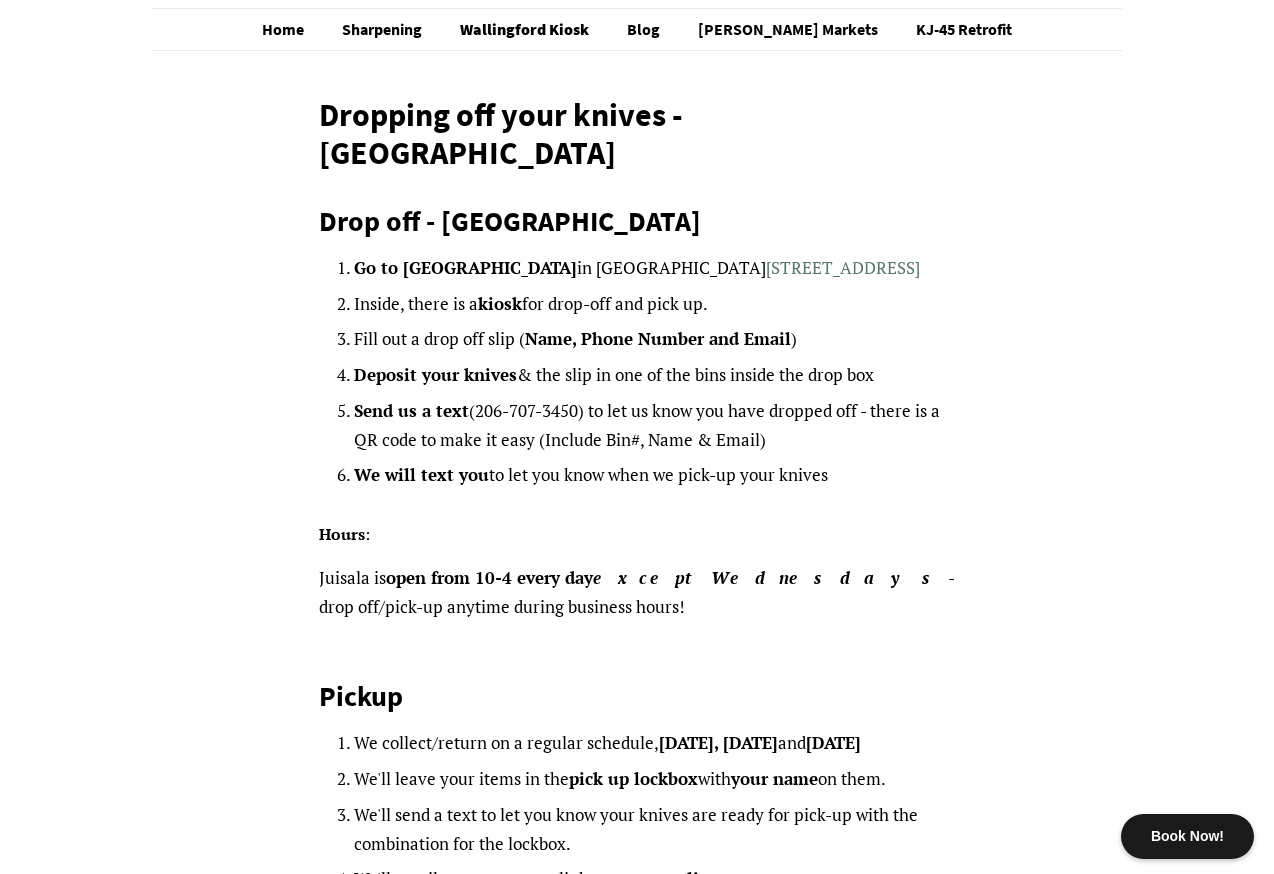 scroll, scrollTop: 135, scrollLeft: 0, axis: vertical 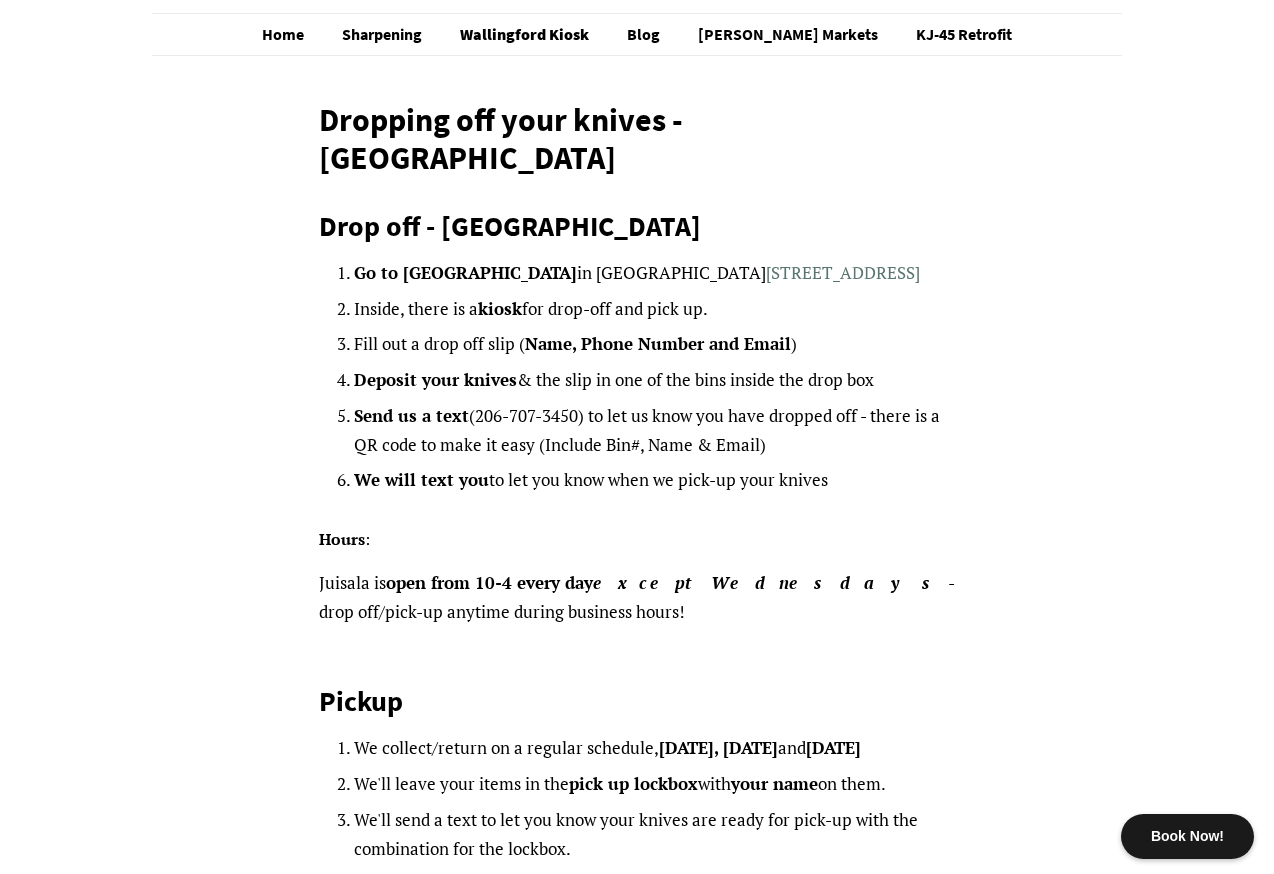 drag, startPoint x: 512, startPoint y: 576, endPoint x: 394, endPoint y: 562, distance: 118.82761 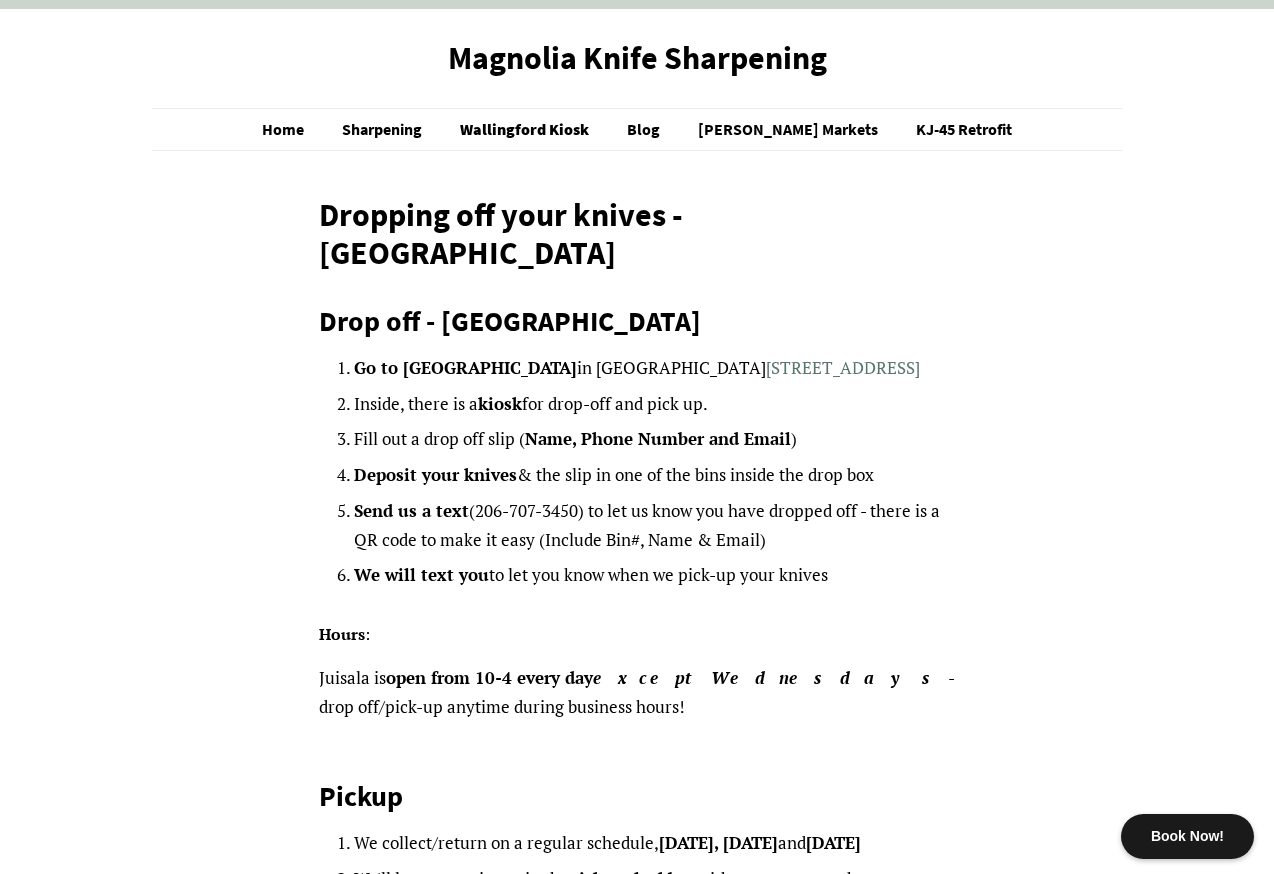 scroll, scrollTop: 39, scrollLeft: 0, axis: vertical 